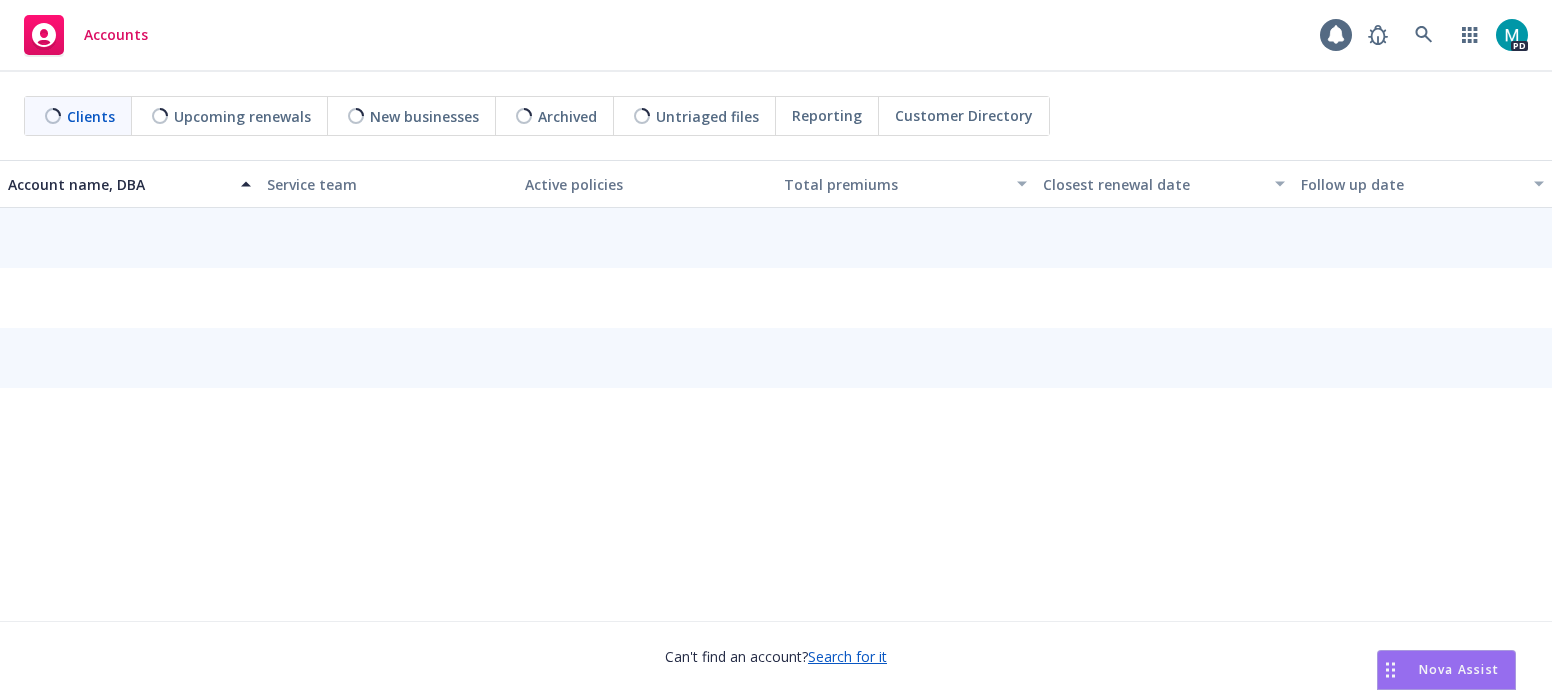 scroll, scrollTop: 0, scrollLeft: 0, axis: both 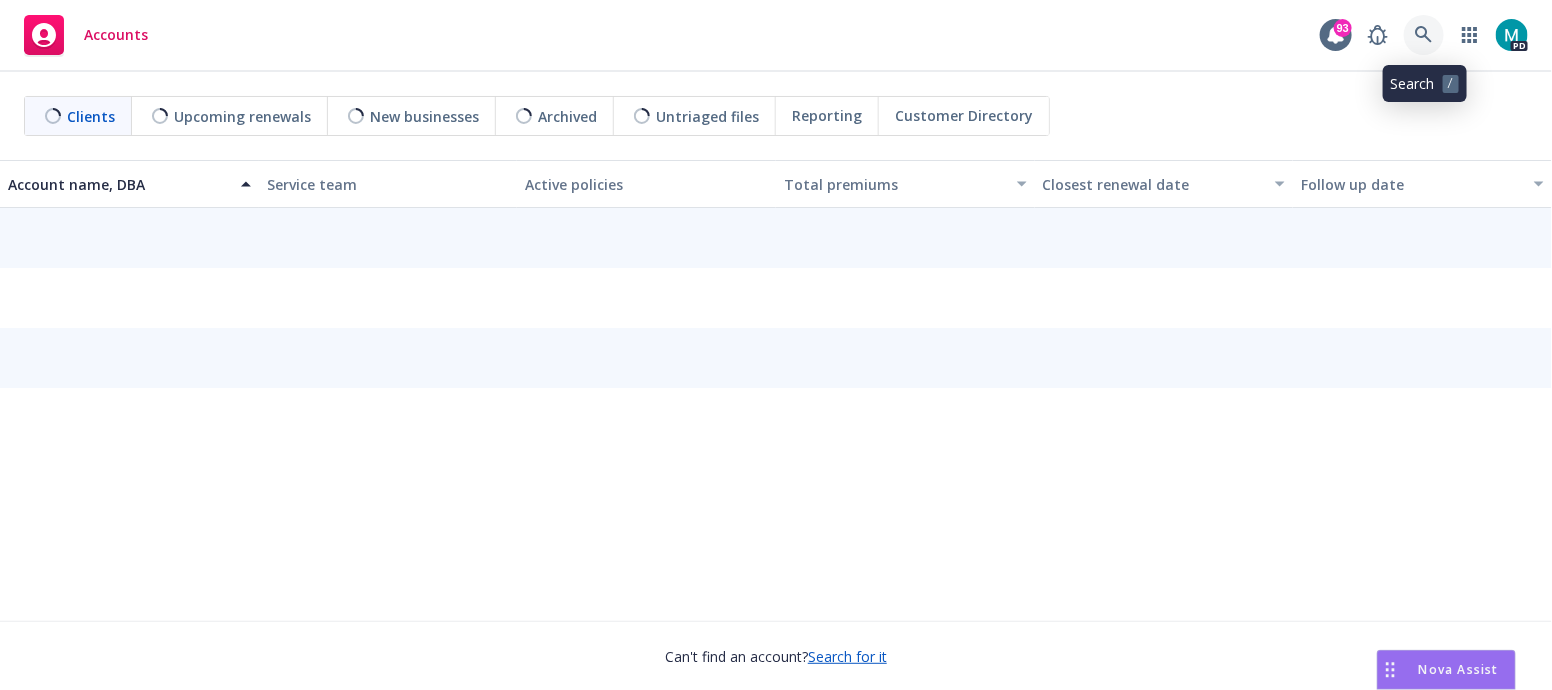 click 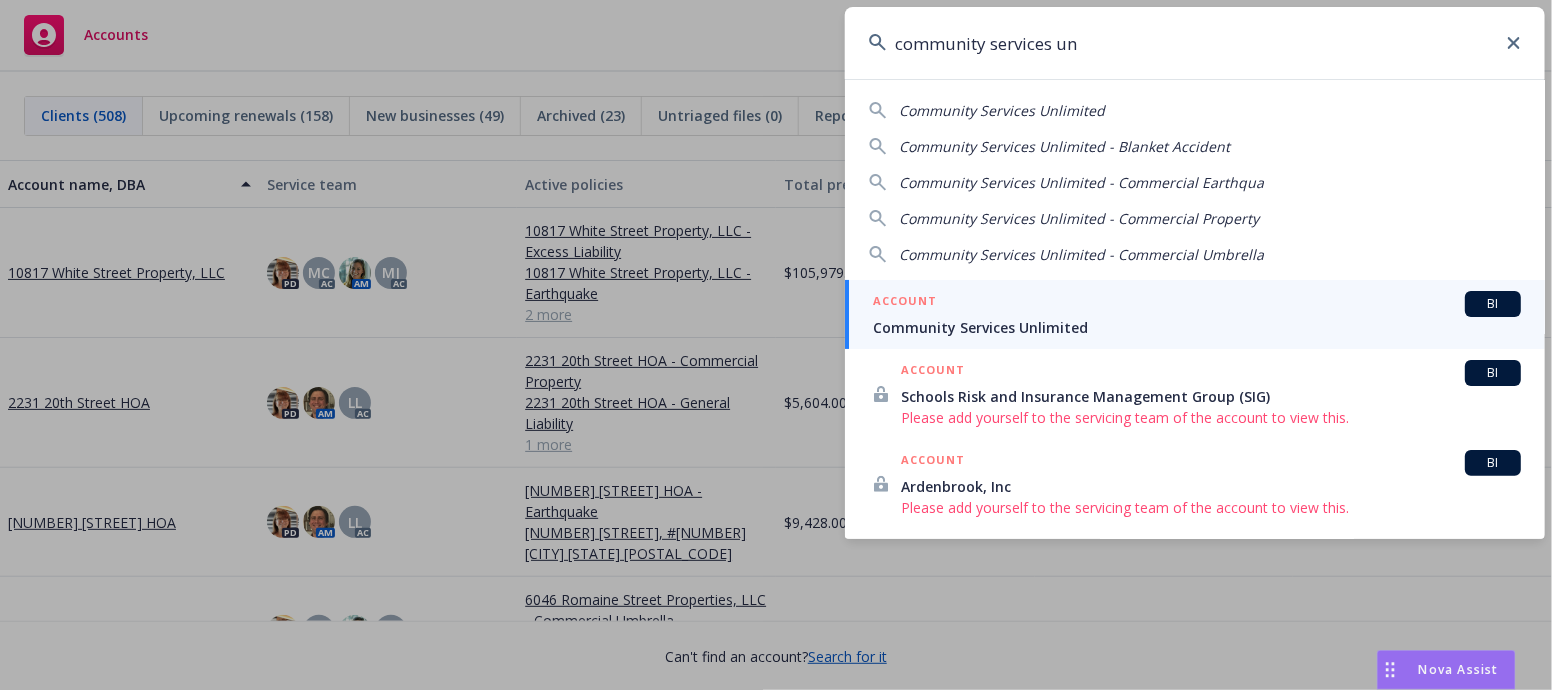 type on "community services un" 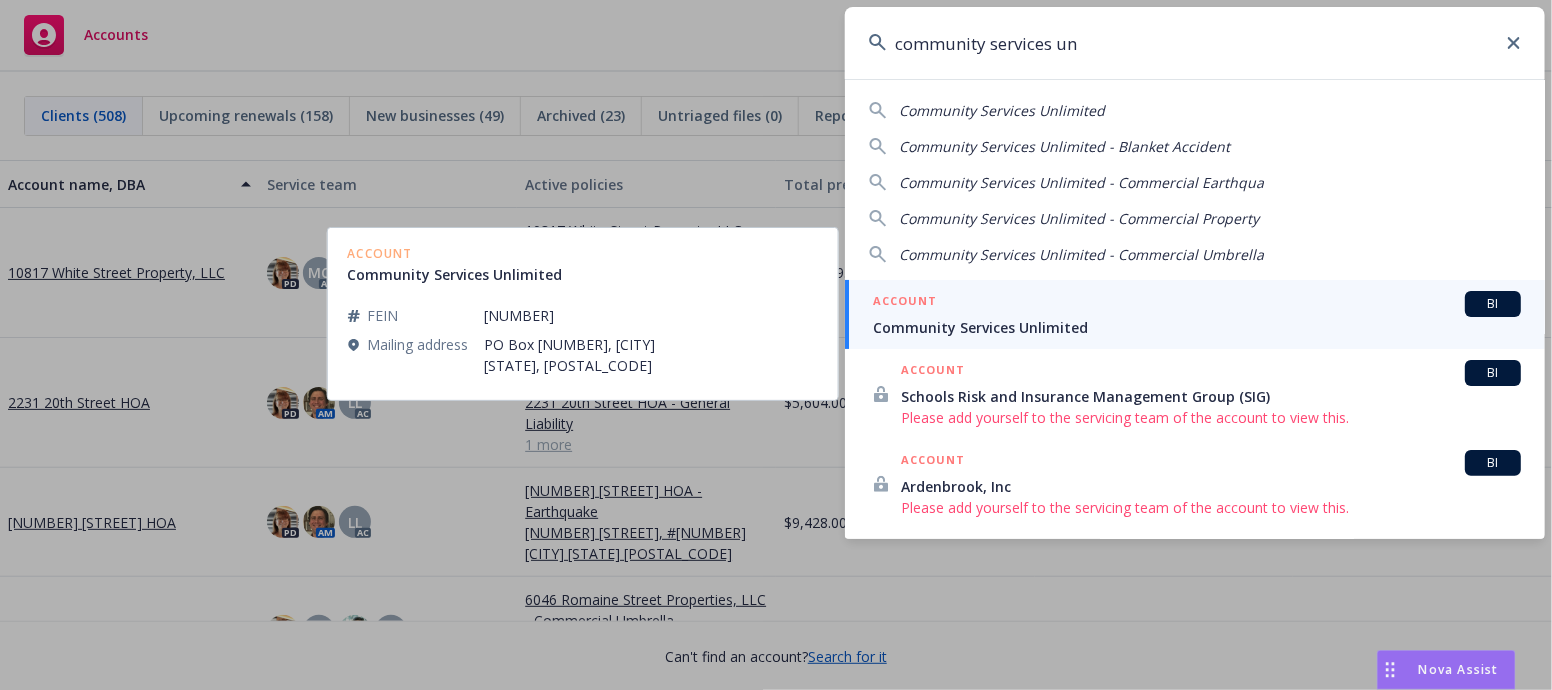 click on "Community Services Unlimited" at bounding box center (1197, 327) 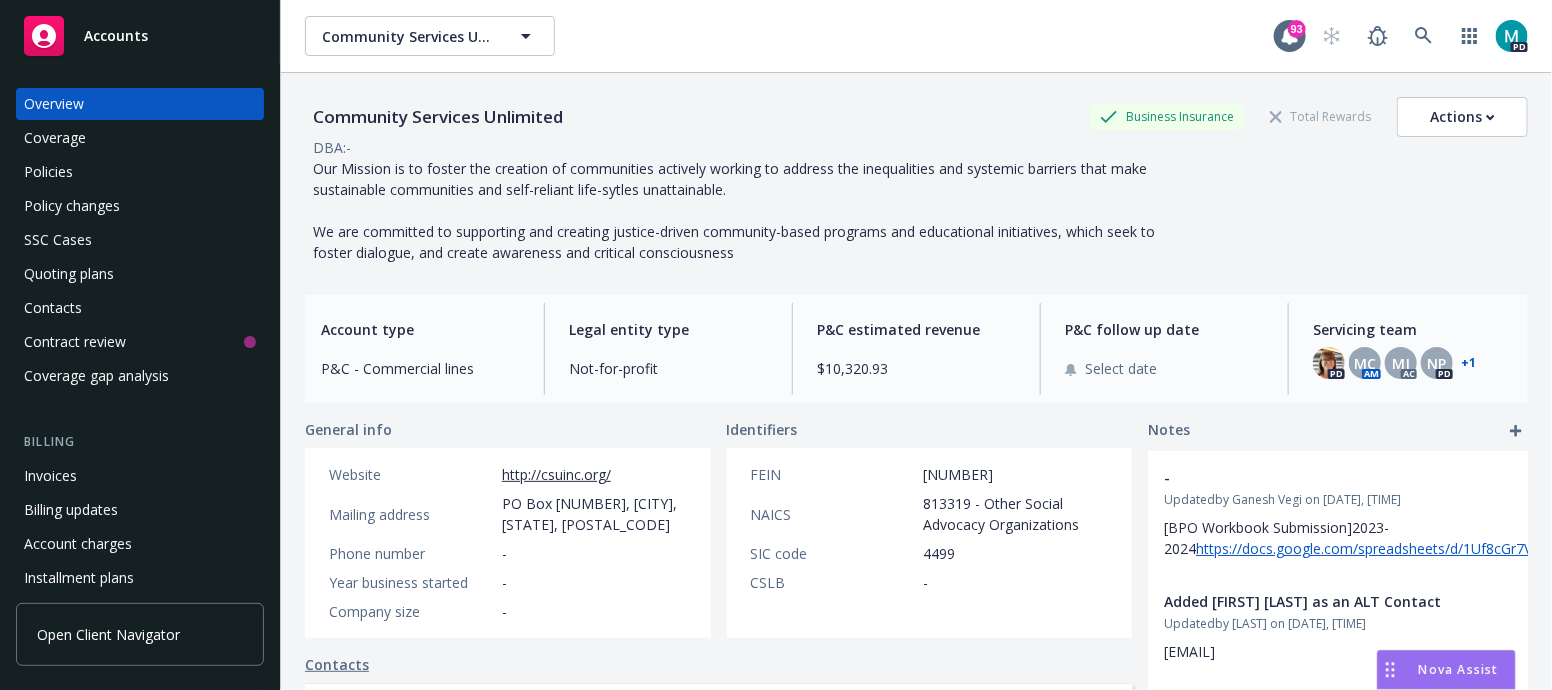 click on "Policies" at bounding box center (48, 172) 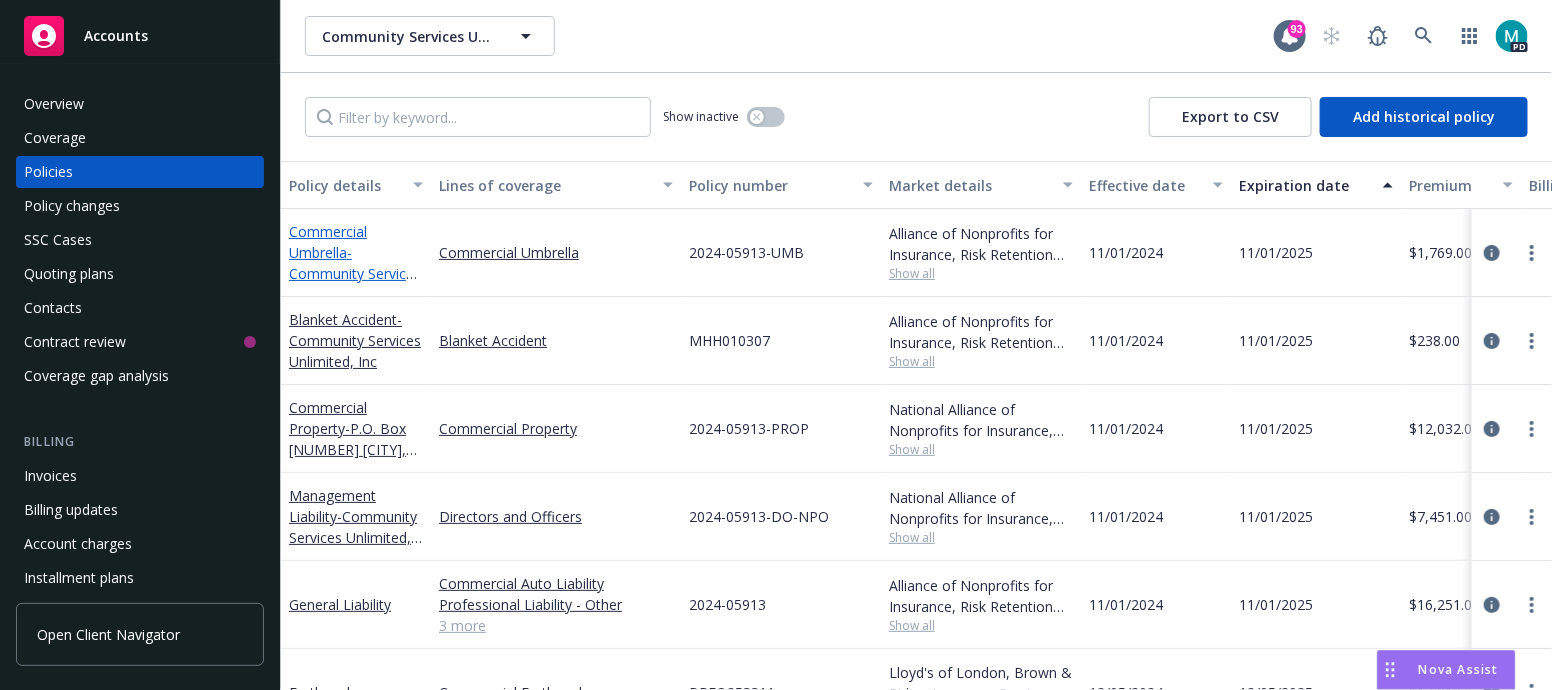 click on "- Community Services Unlimited, Inc." at bounding box center (355, 273) 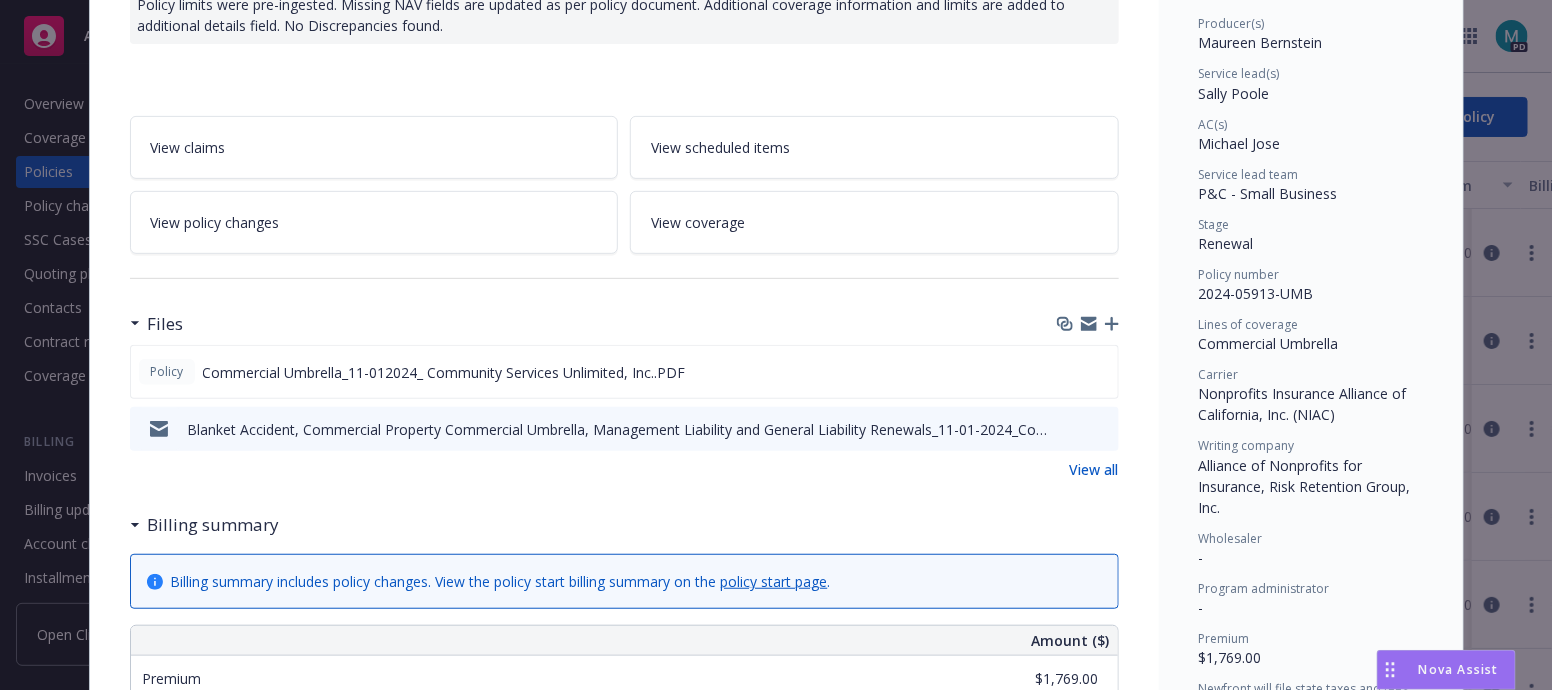scroll, scrollTop: 249, scrollLeft: 0, axis: vertical 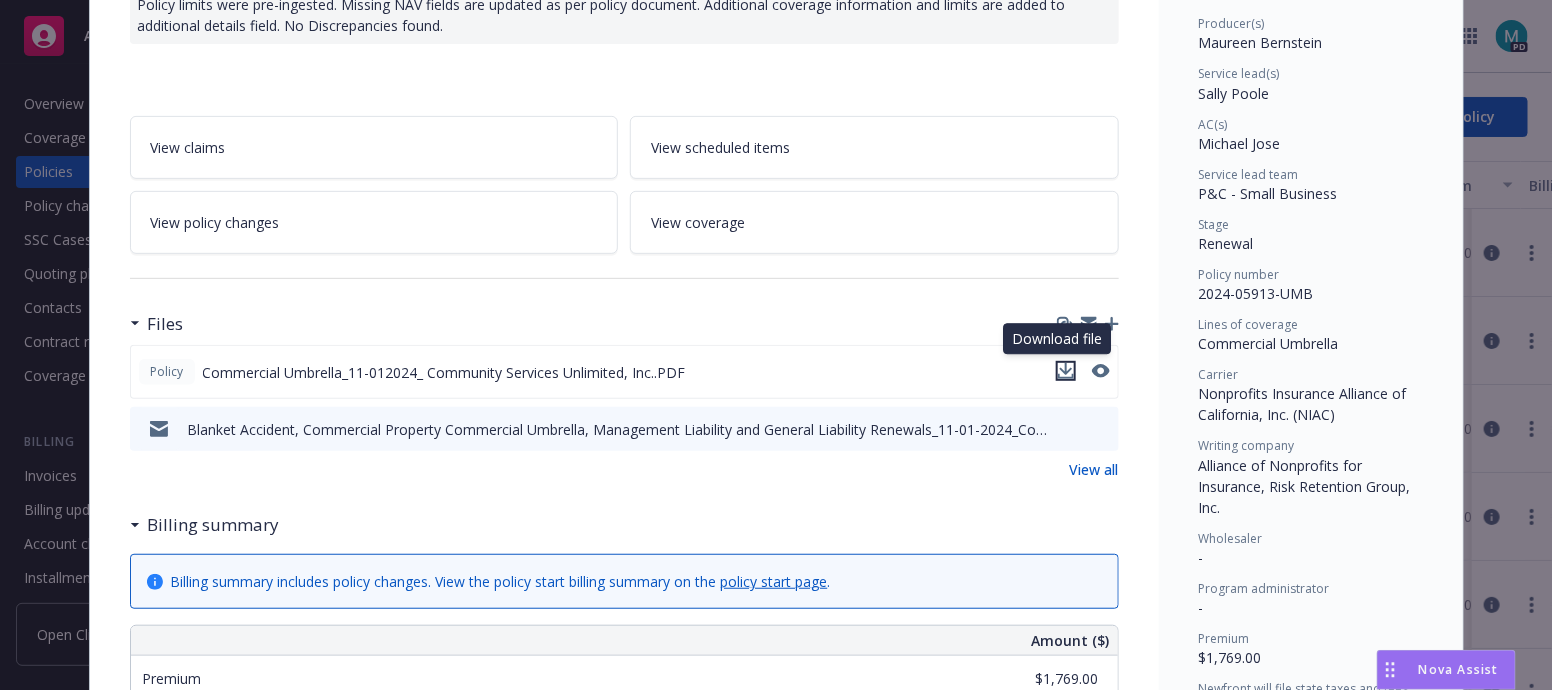 click 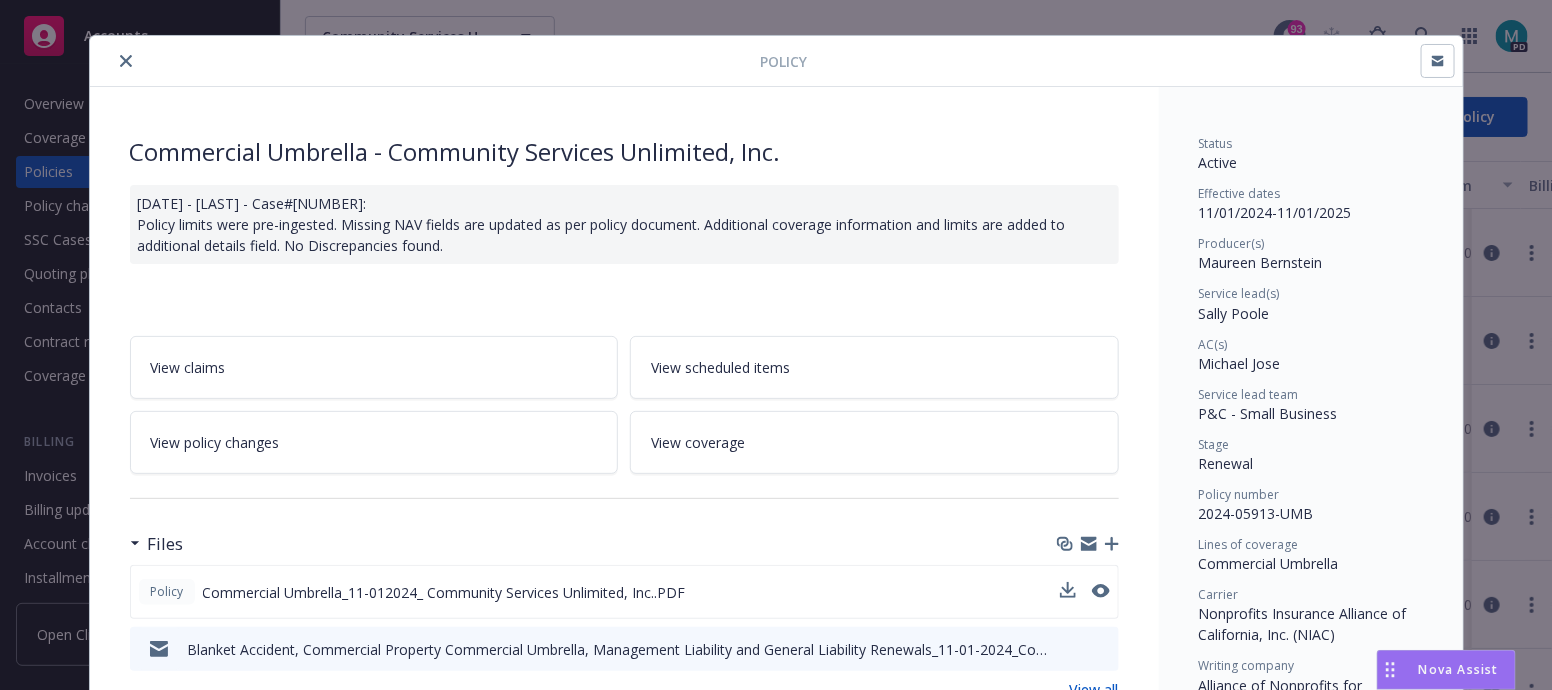 scroll, scrollTop: 0, scrollLeft: 0, axis: both 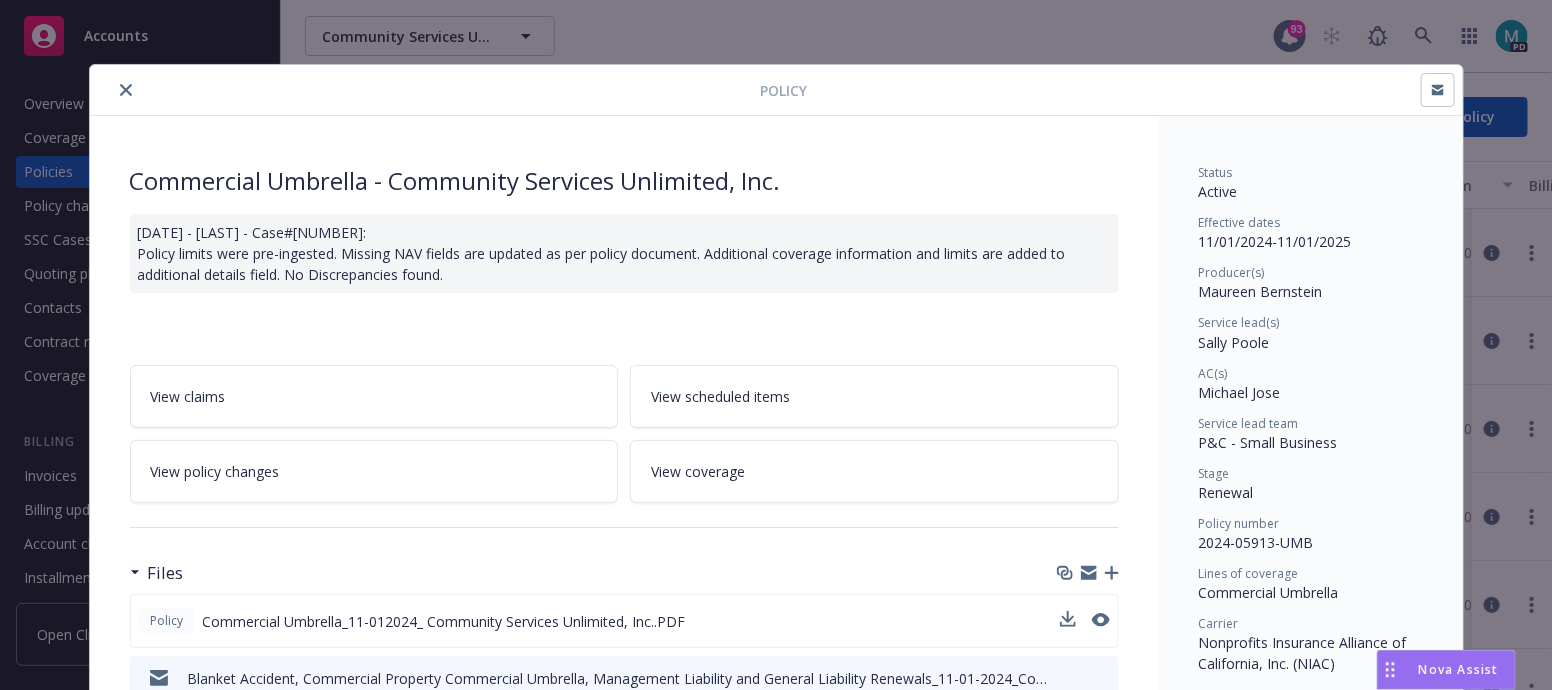 click 